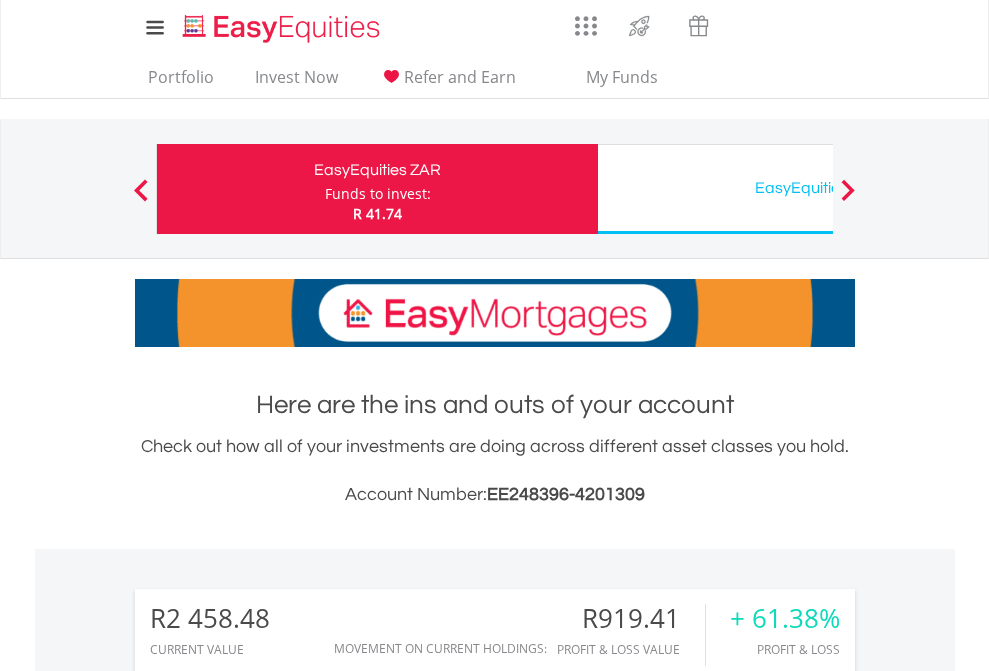 scroll, scrollTop: 0, scrollLeft: 0, axis: both 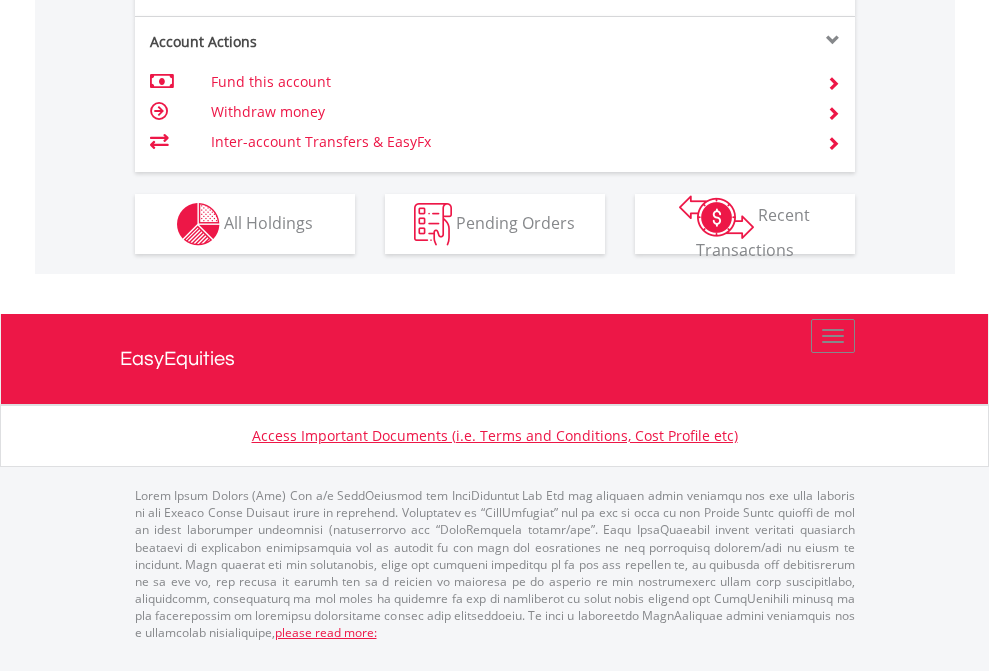 click on "Investment types" at bounding box center (706, -337) 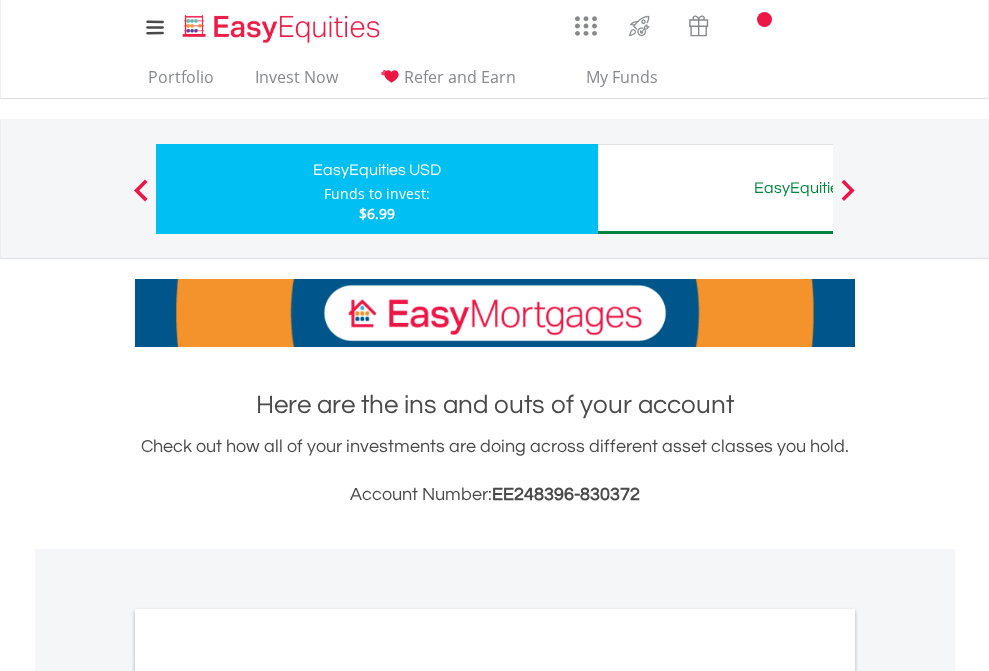 scroll, scrollTop: 0, scrollLeft: 0, axis: both 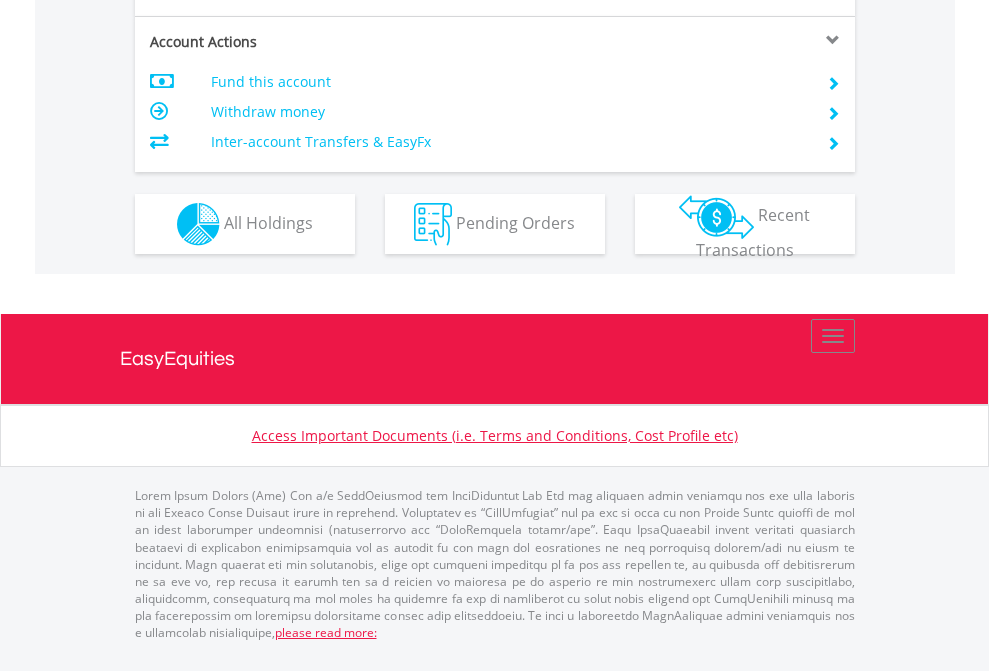 click on "Investment types" at bounding box center [706, -337] 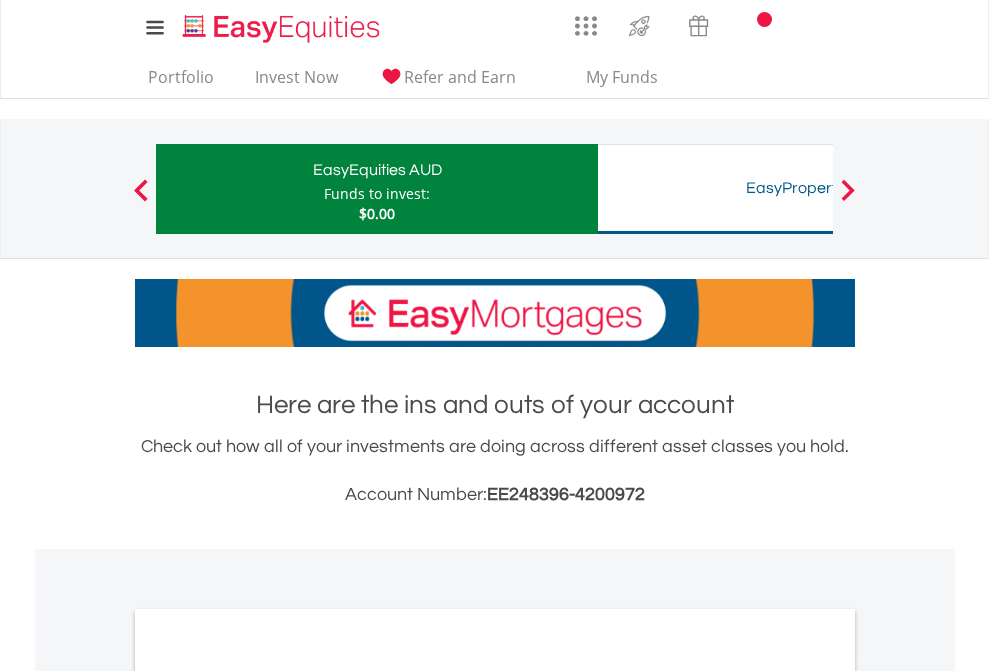 scroll, scrollTop: 0, scrollLeft: 0, axis: both 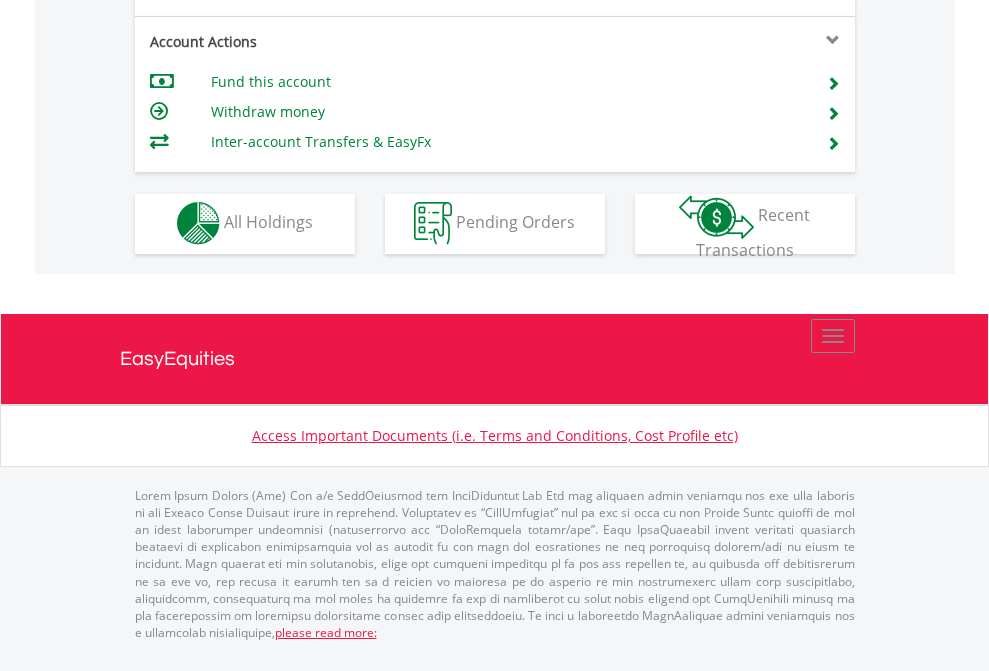 click on "Investment types" at bounding box center [706, -353] 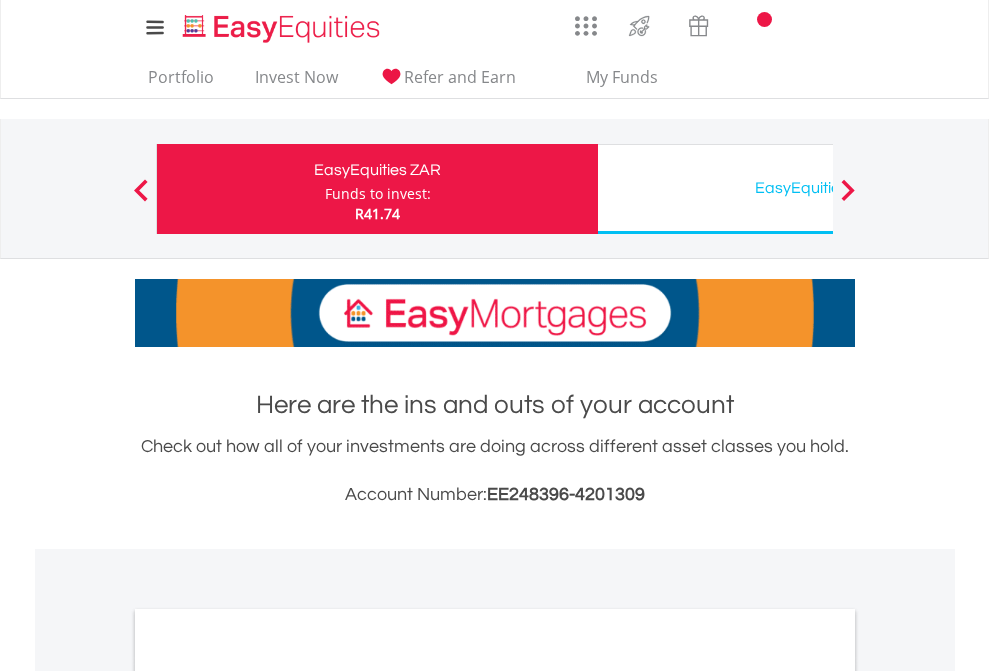scroll, scrollTop: 1202, scrollLeft: 0, axis: vertical 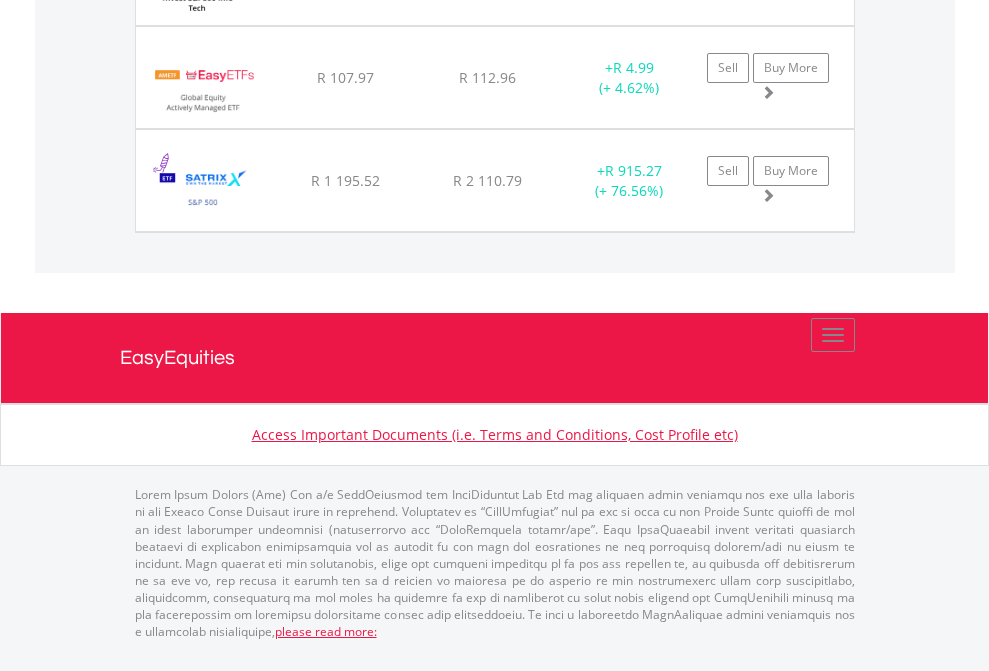 click on "EasyEquities USD" at bounding box center (818, -1585) 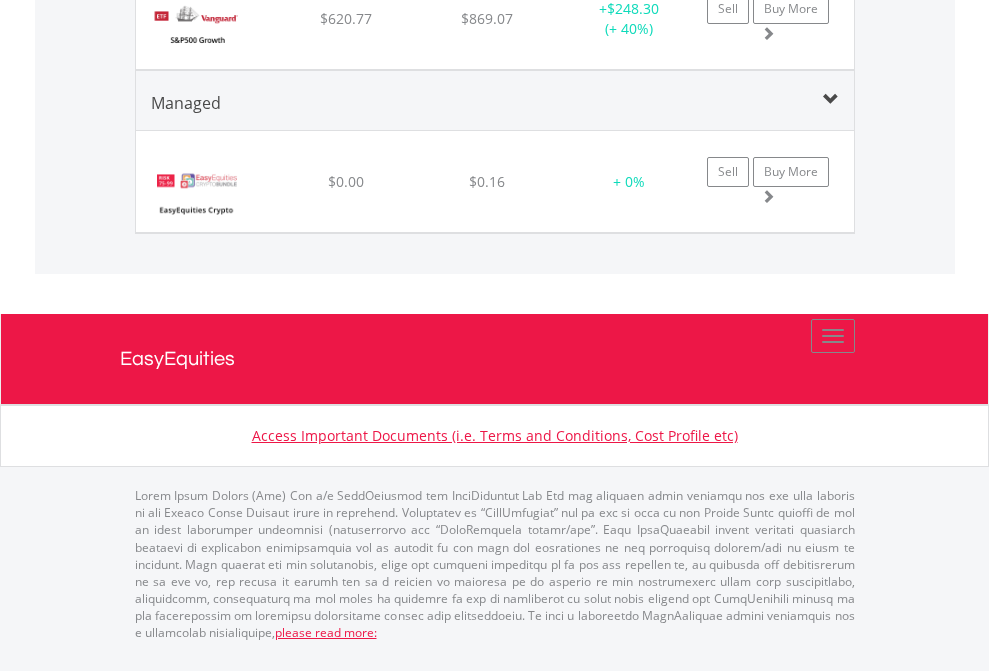 scroll, scrollTop: 2265, scrollLeft: 0, axis: vertical 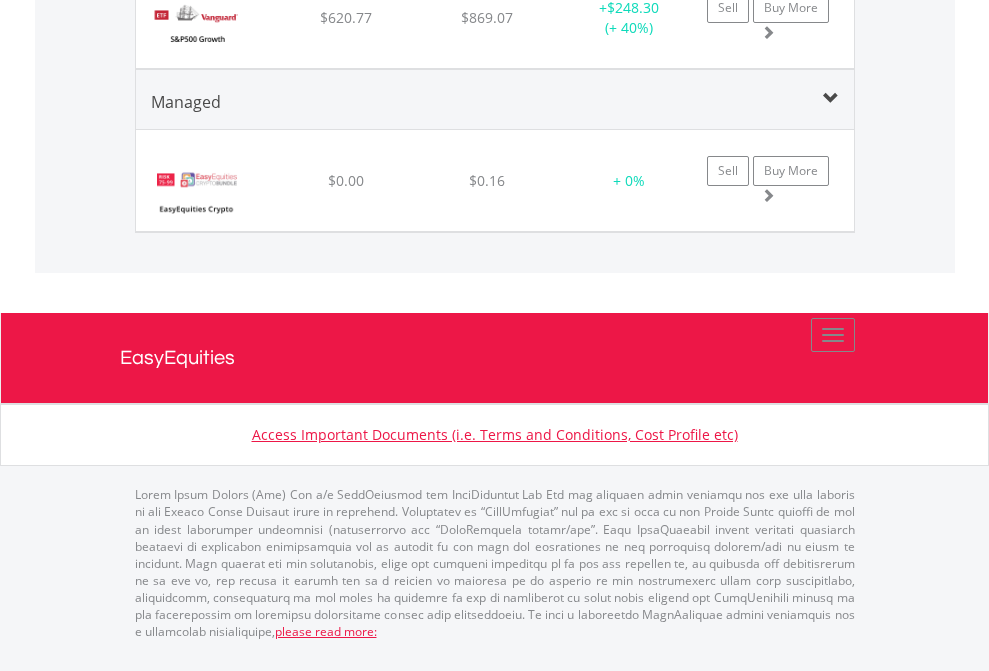 click on "EasyEquities AUD" at bounding box center [818, -1748] 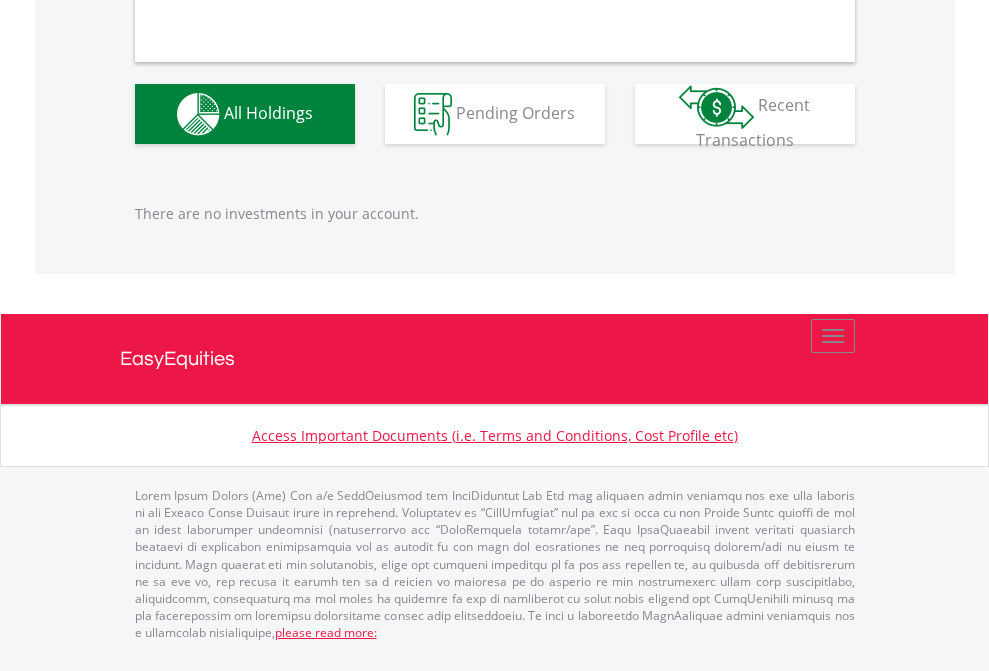 scroll, scrollTop: 1980, scrollLeft: 0, axis: vertical 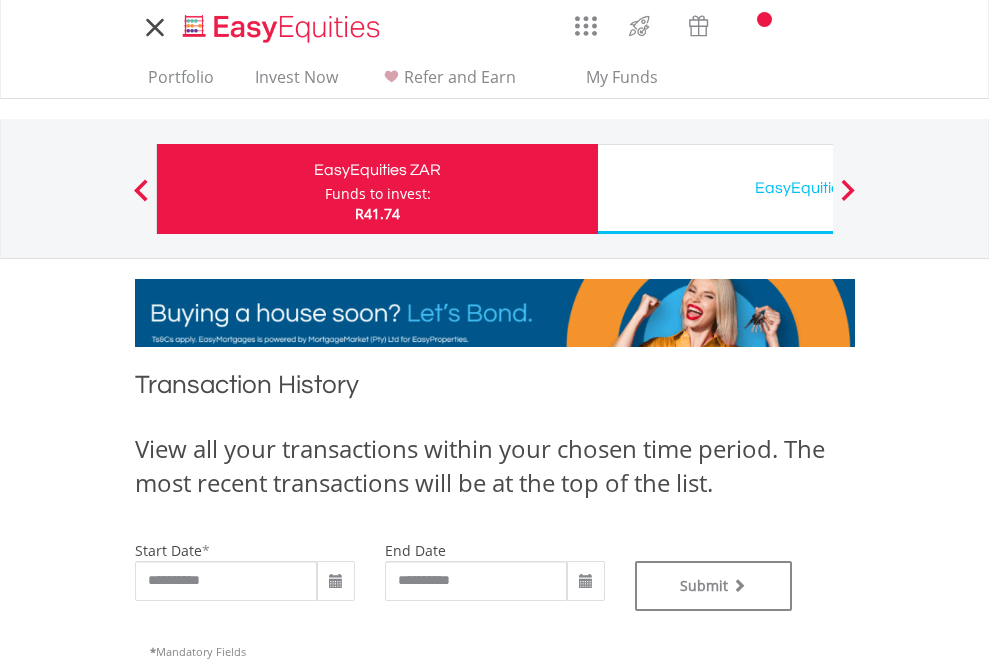 type on "**********" 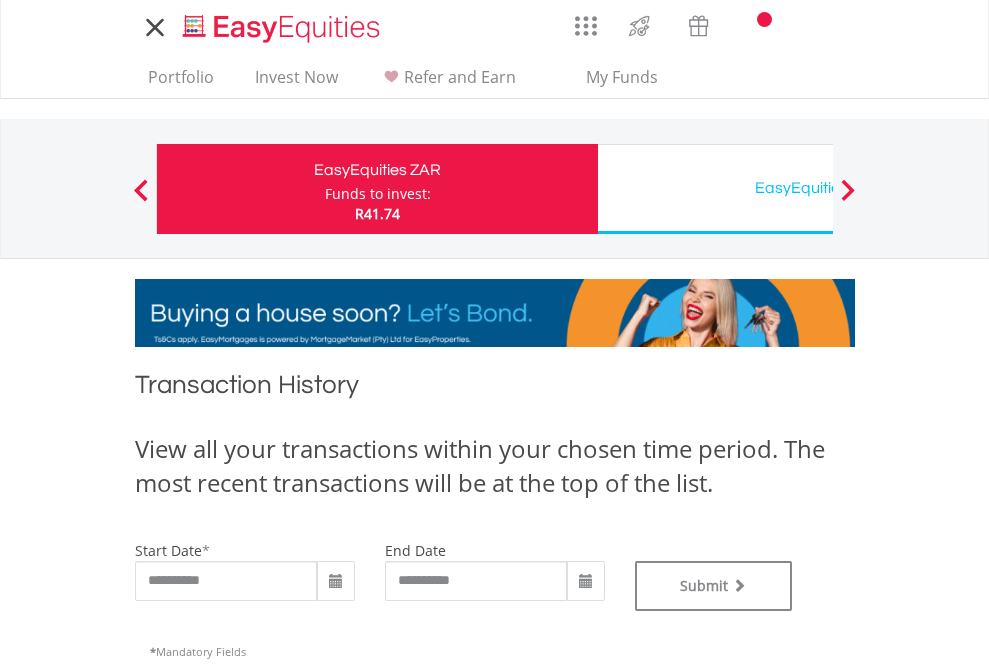 type on "**********" 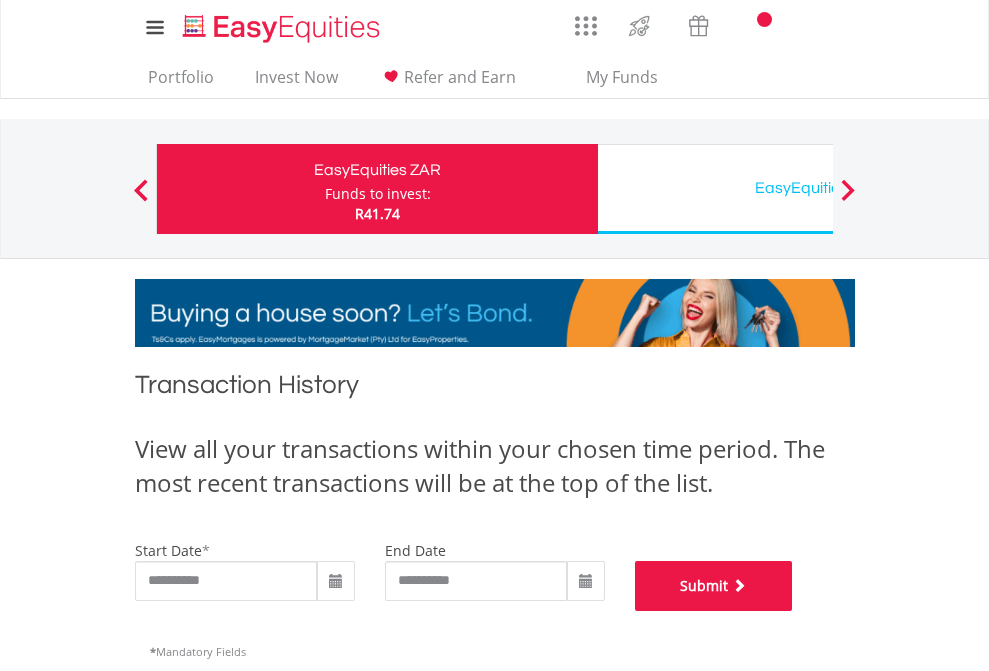 click on "Submit" at bounding box center [714, 586] 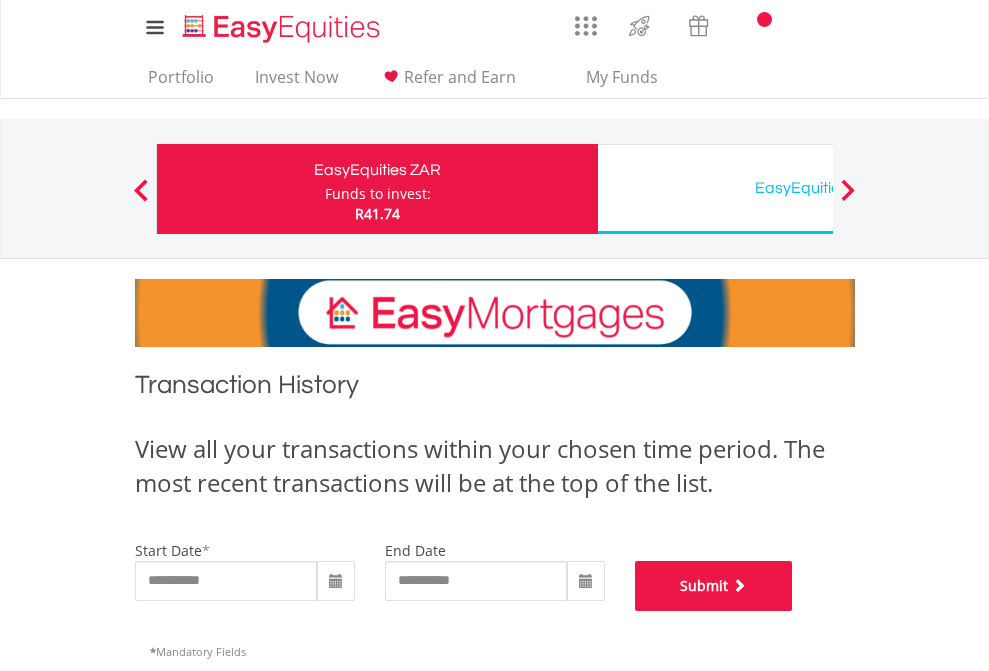 scroll, scrollTop: 811, scrollLeft: 0, axis: vertical 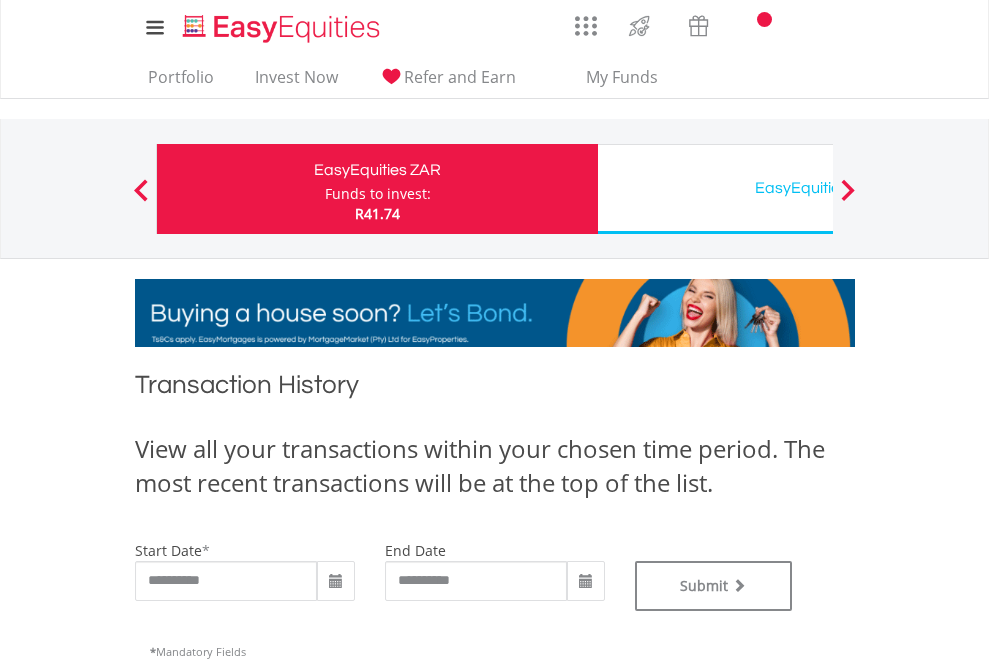 click on "EasyEquities USD" at bounding box center (818, 188) 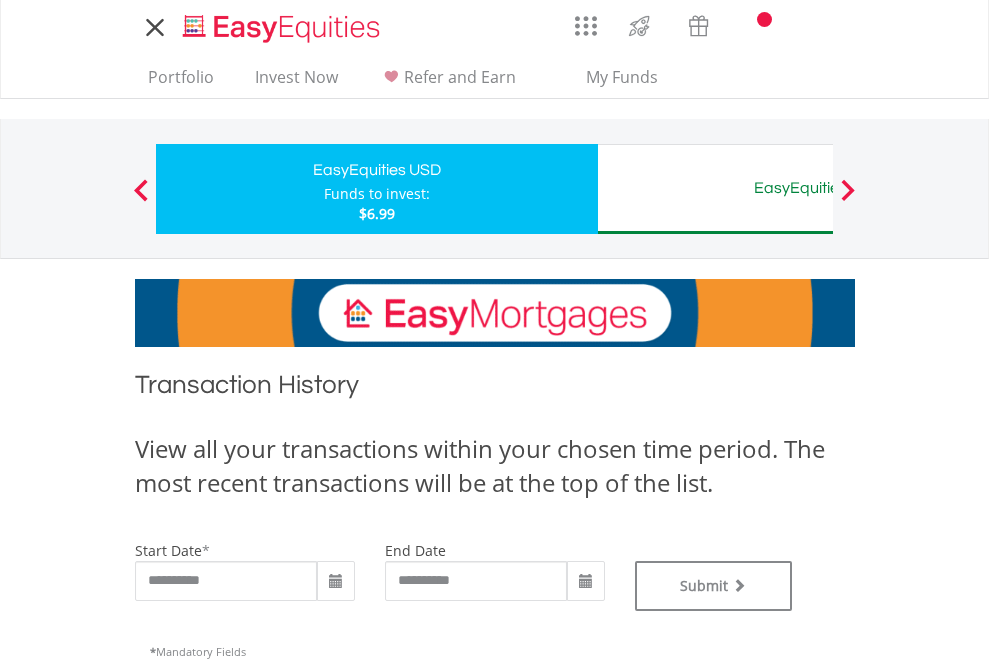 type on "**********" 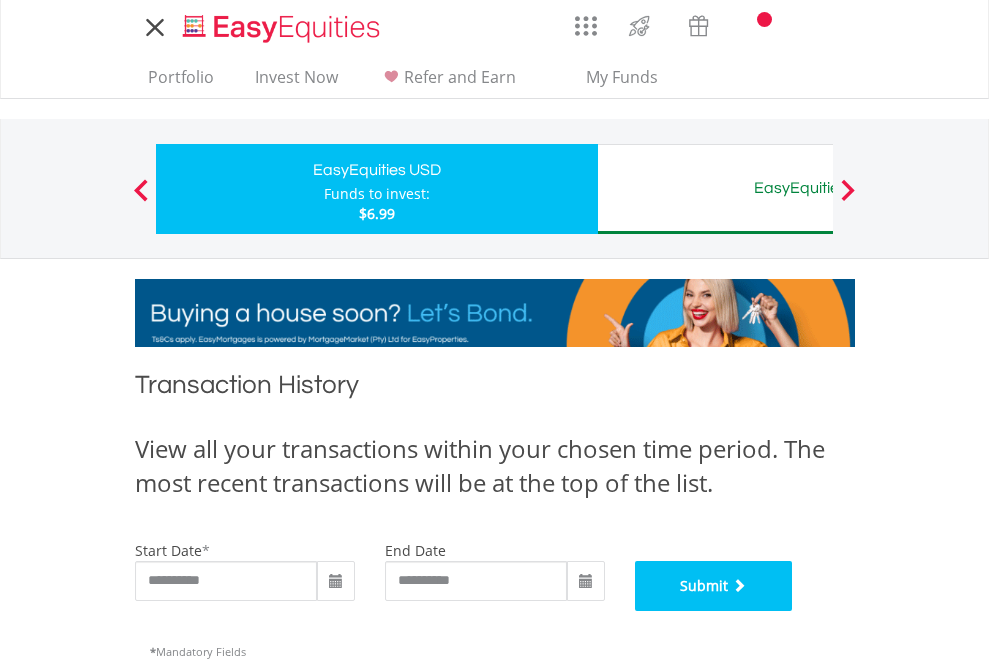 click on "Submit" at bounding box center [714, 586] 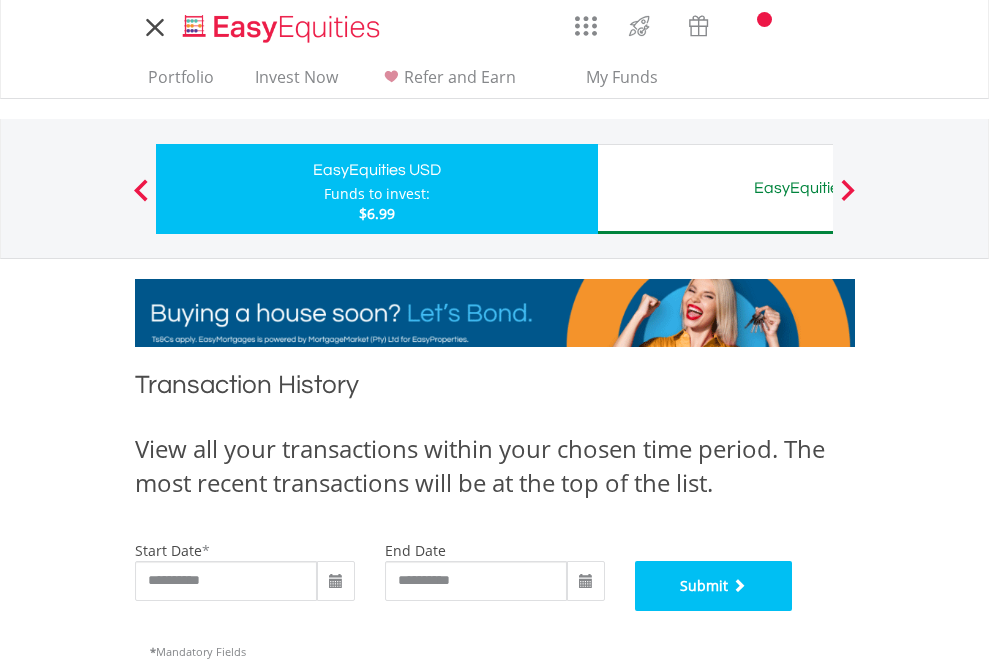 scroll, scrollTop: 811, scrollLeft: 0, axis: vertical 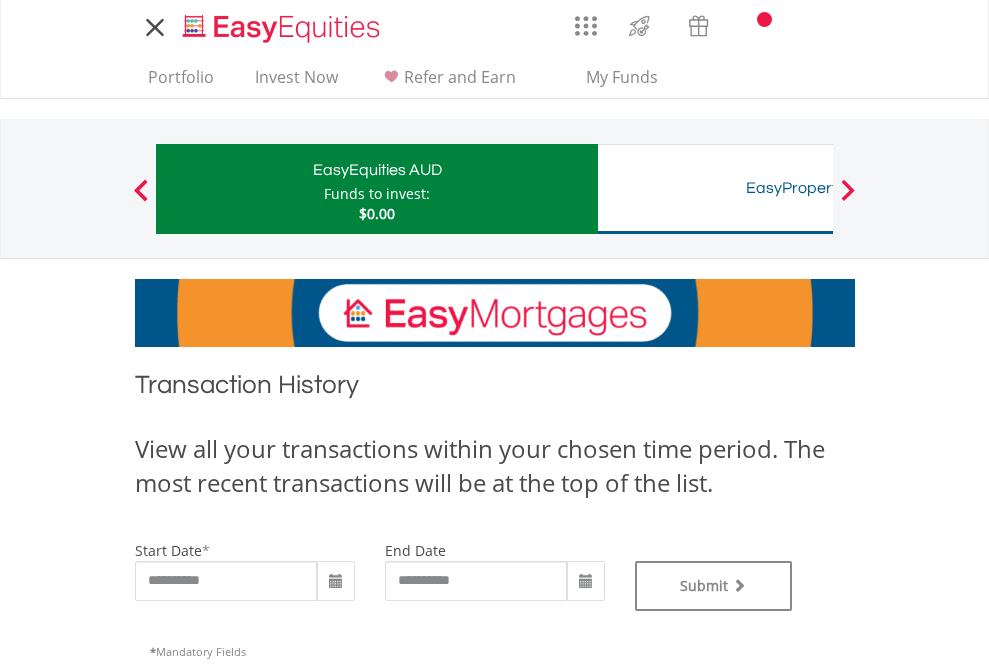 type on "**********" 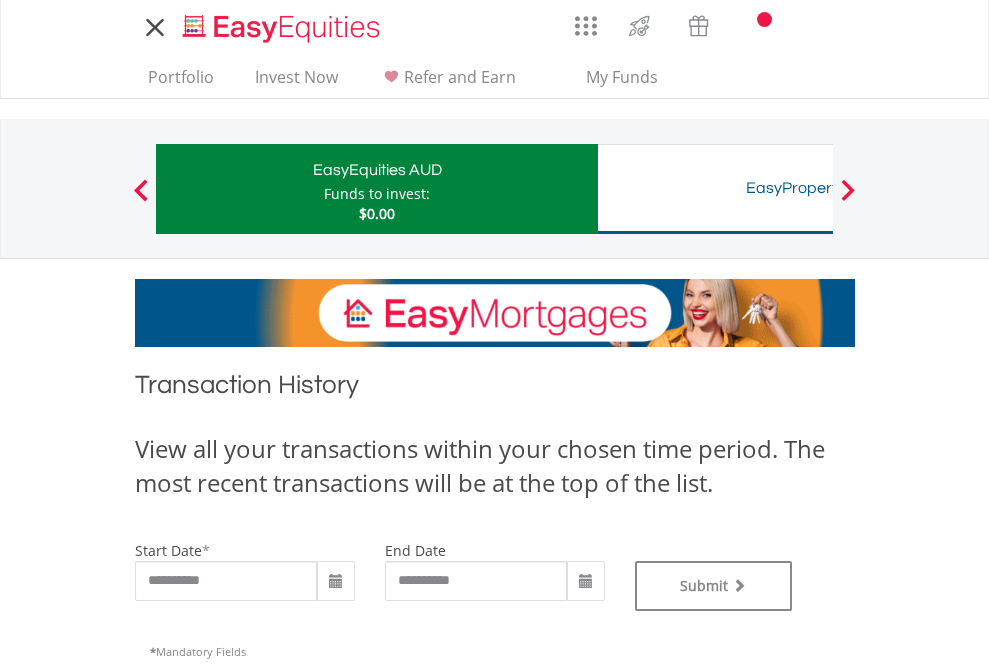scroll, scrollTop: 0, scrollLeft: 0, axis: both 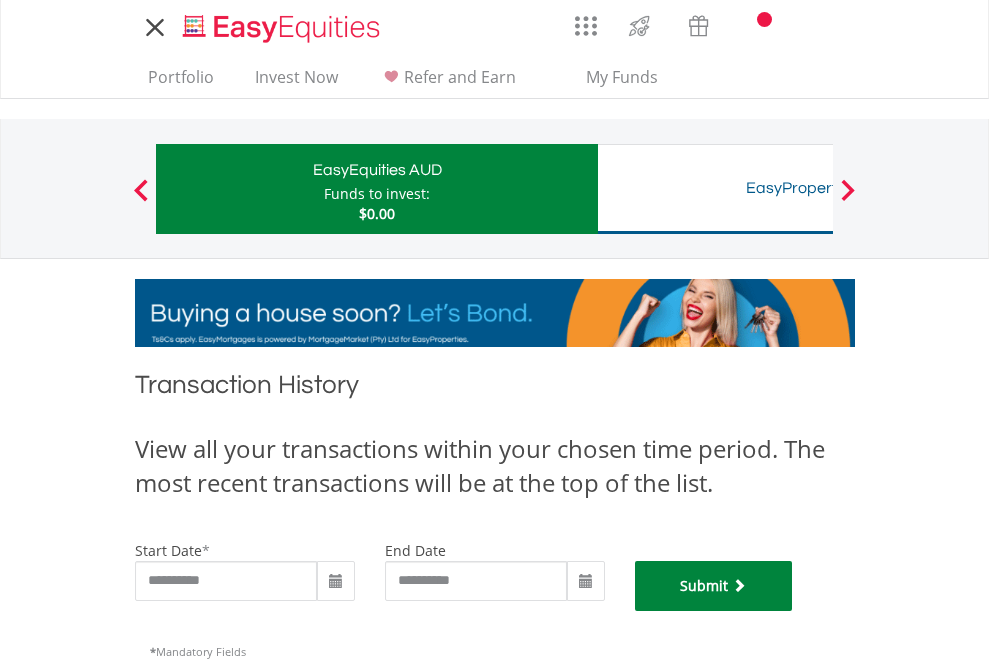 click on "Submit" at bounding box center [714, 586] 